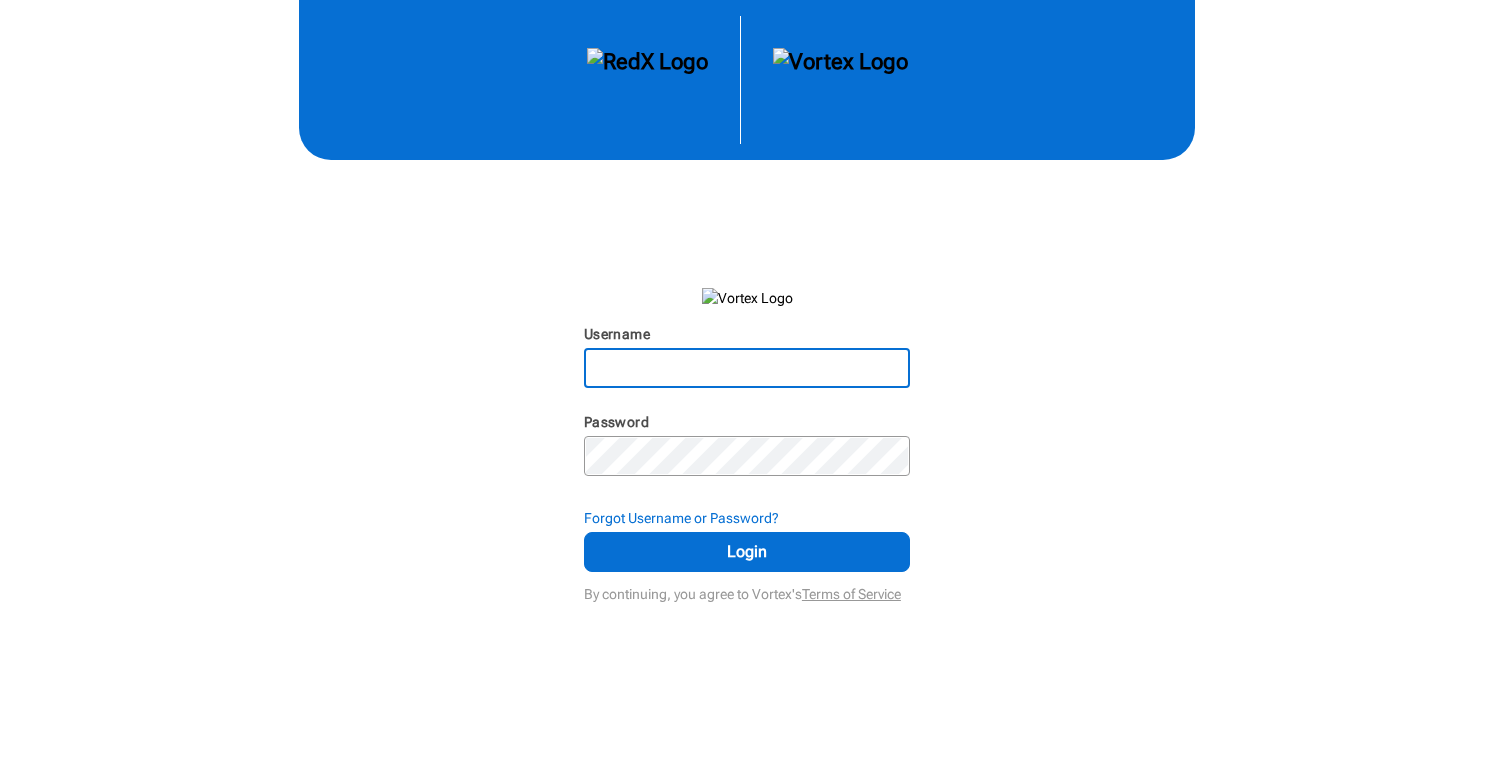 scroll, scrollTop: 0, scrollLeft: 0, axis: both 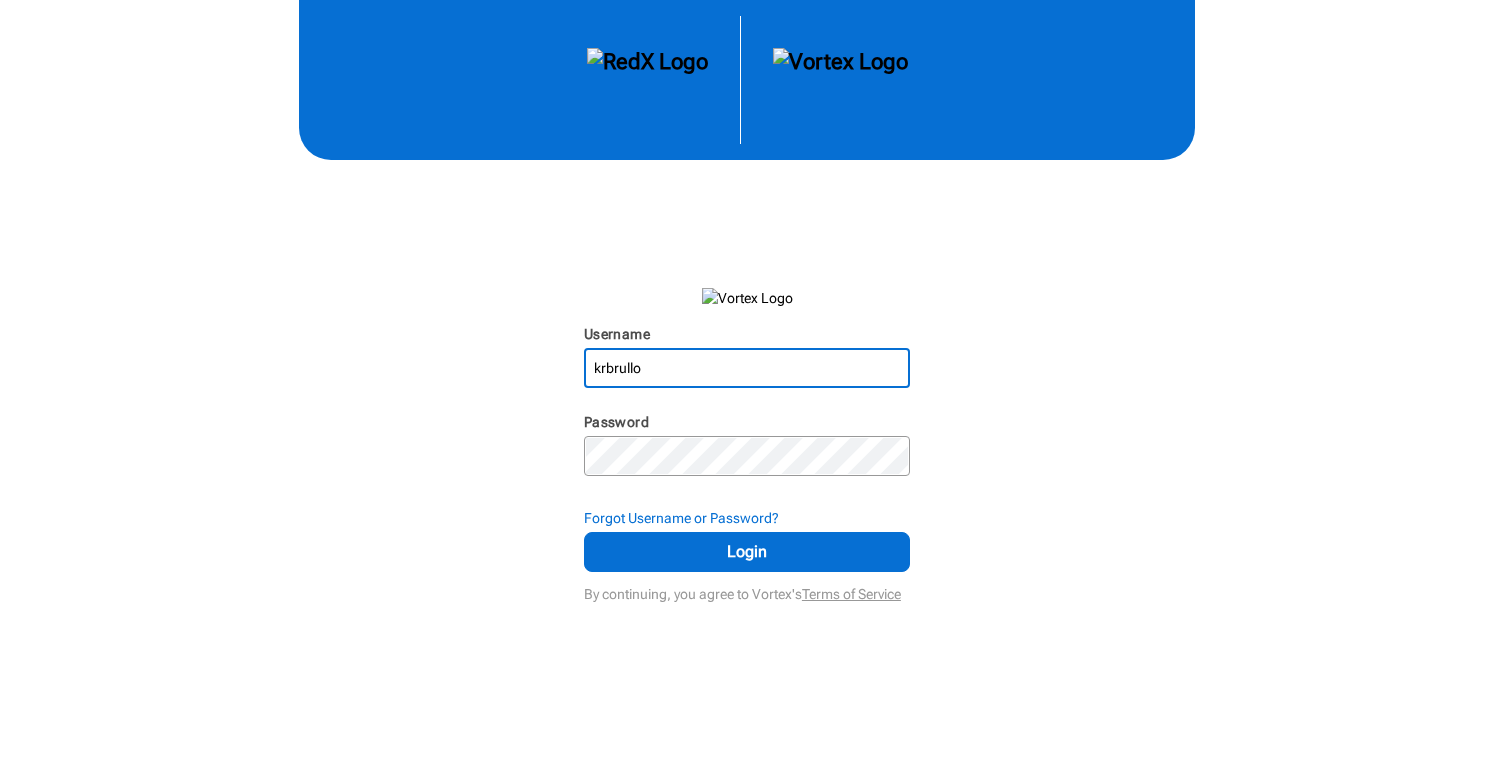 type on "krbrullo" 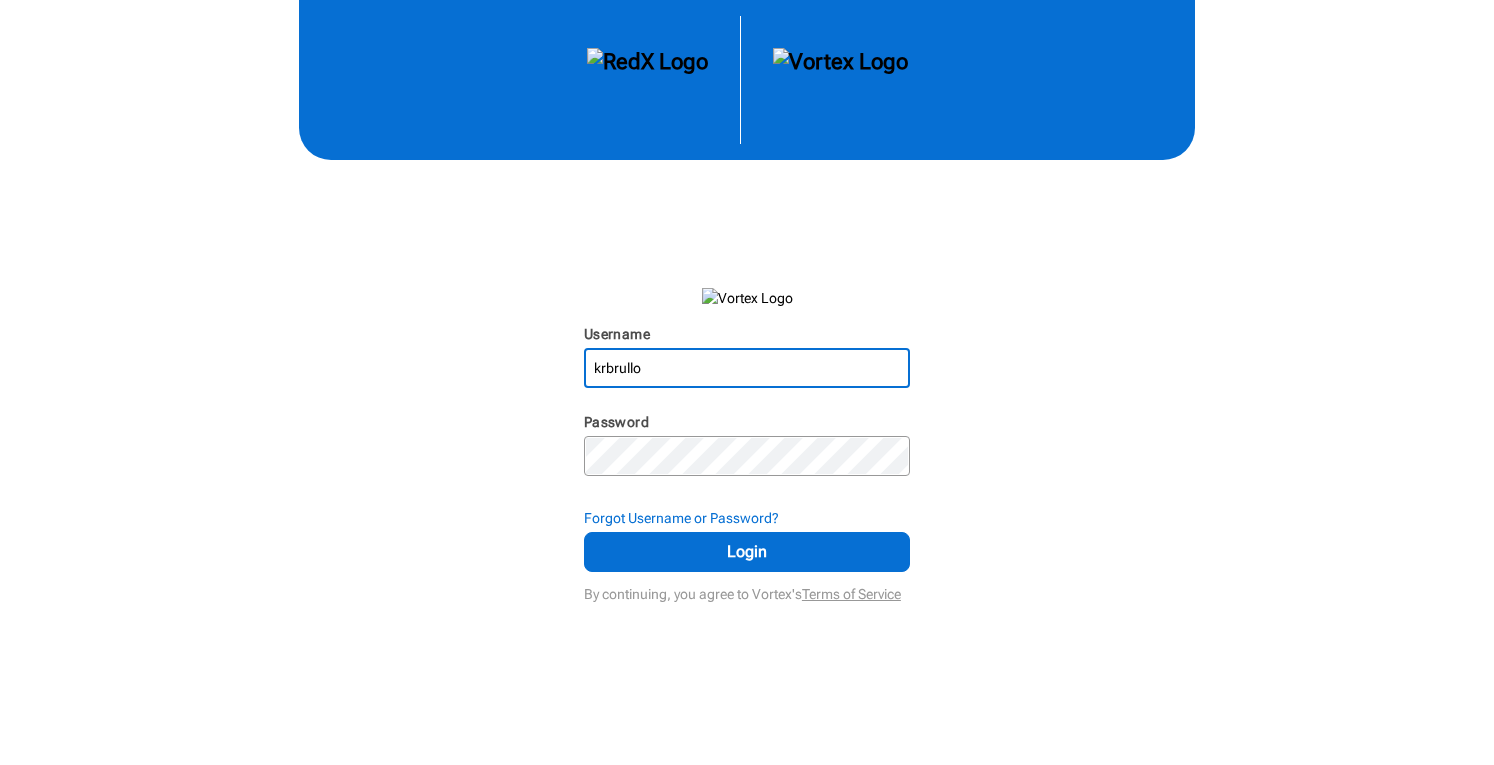 click on "krbrullo" at bounding box center [747, 368] 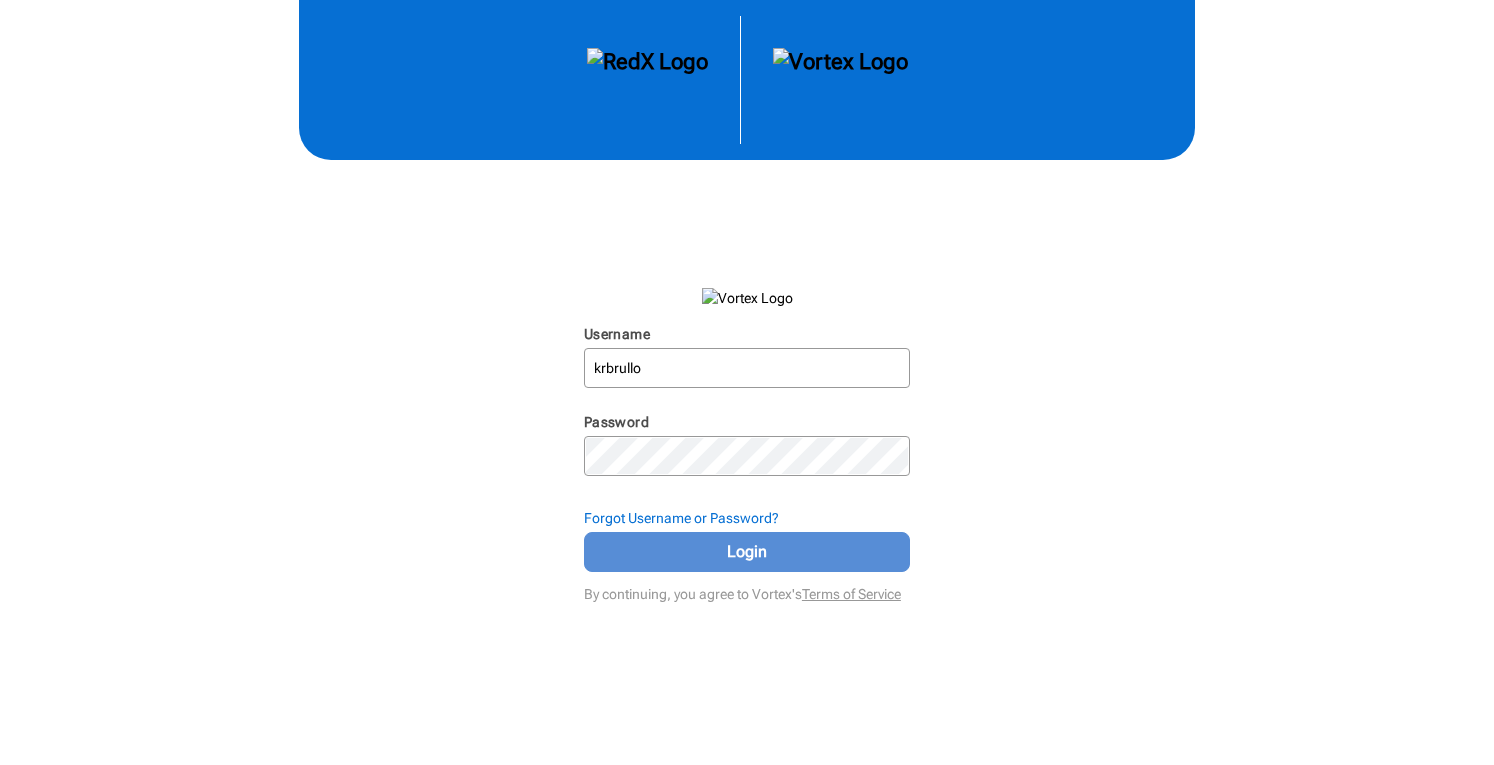 click on "Login" at bounding box center (747, 552) 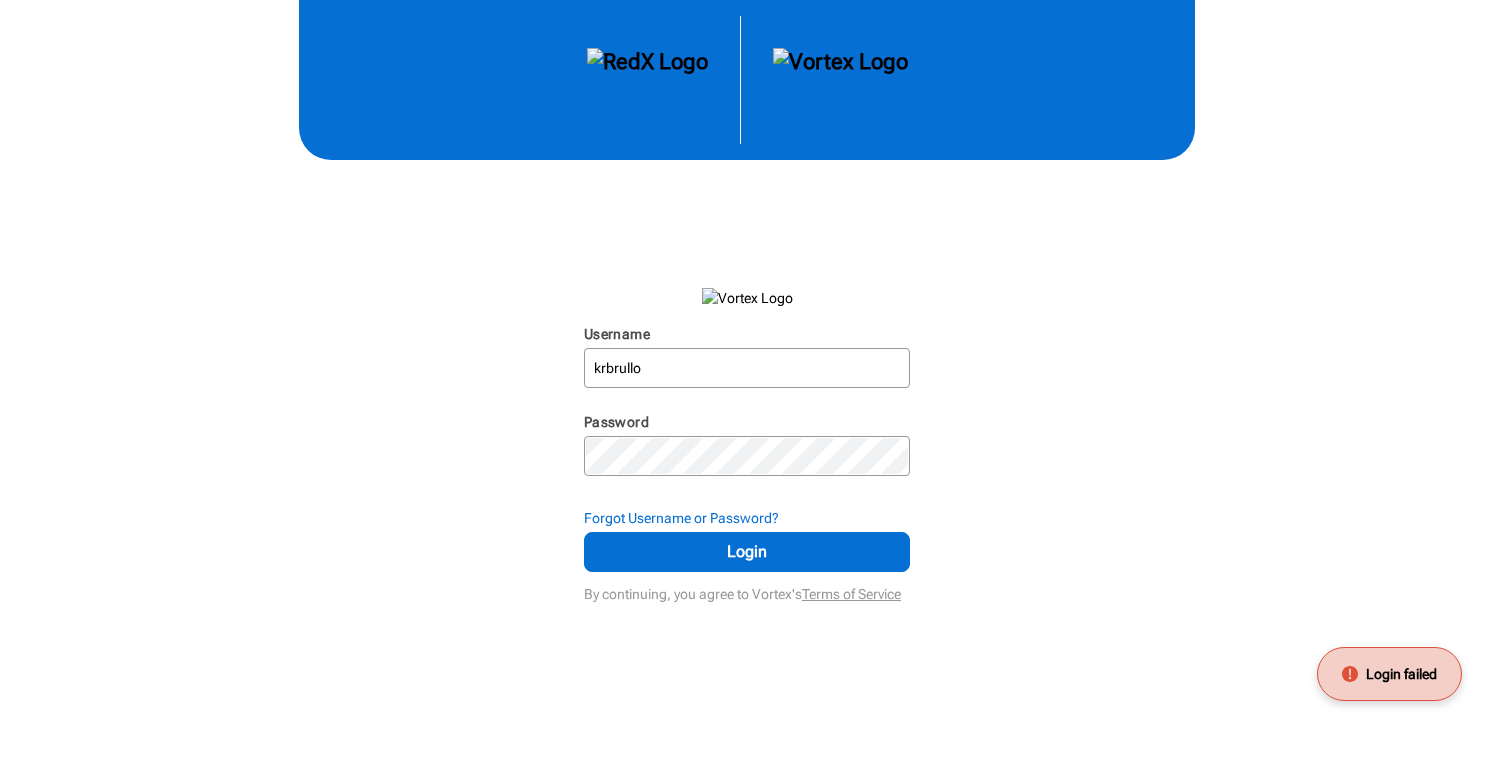 click on "Login failed" at bounding box center [1401, 674] 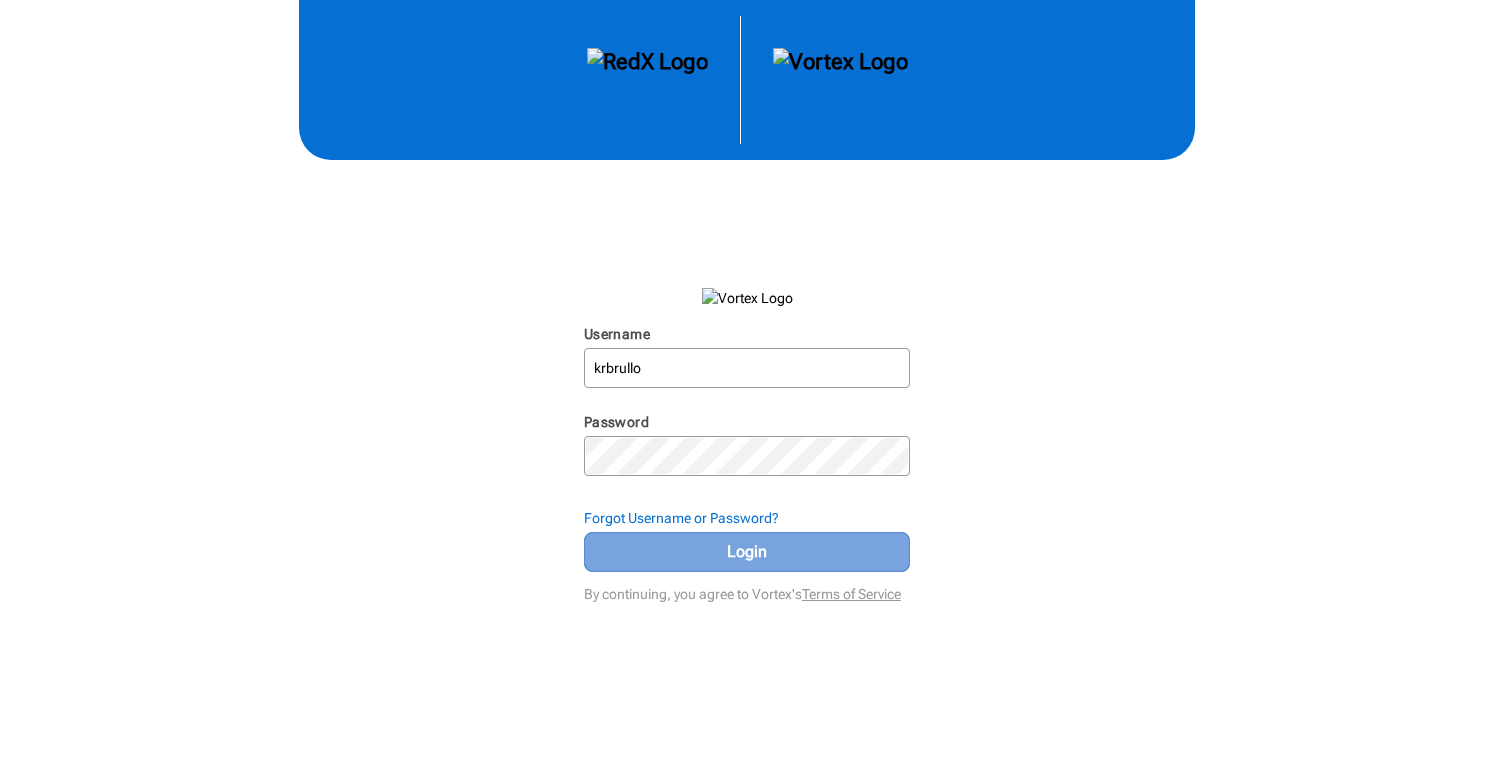 click on "Login" at bounding box center (747, 552) 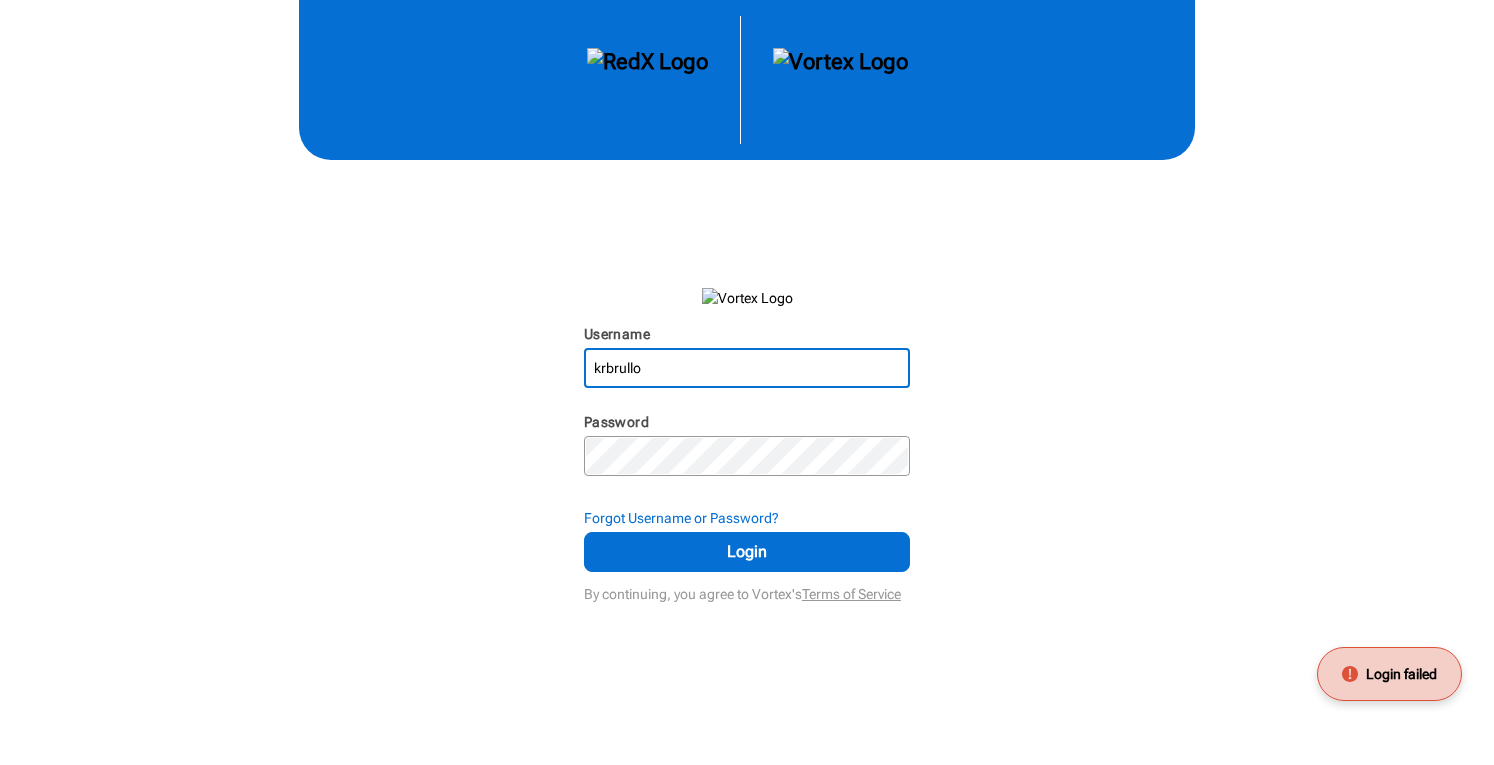 click on "krbrullo" at bounding box center [747, 368] 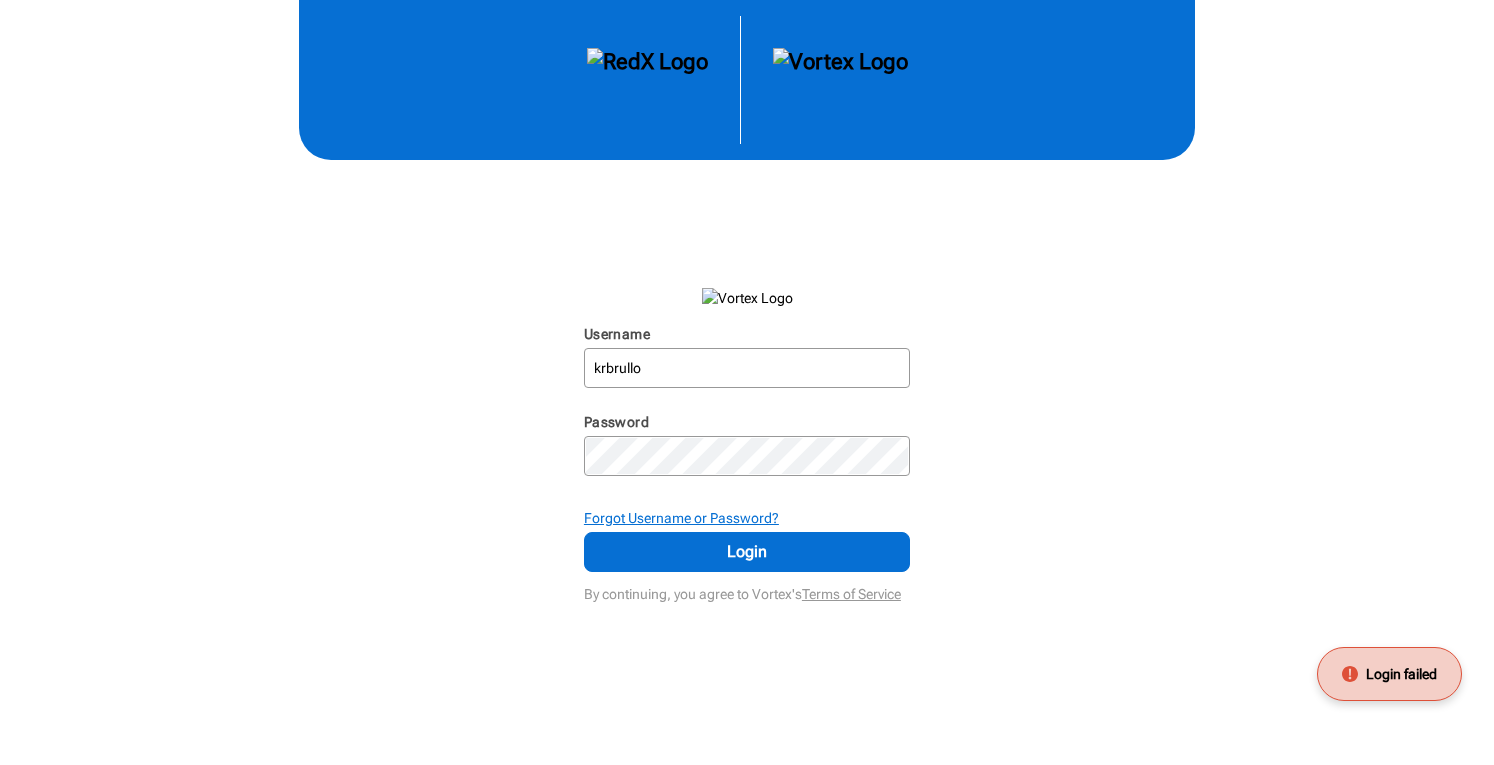 click on "Forgot Username or Password?" at bounding box center [681, 518] 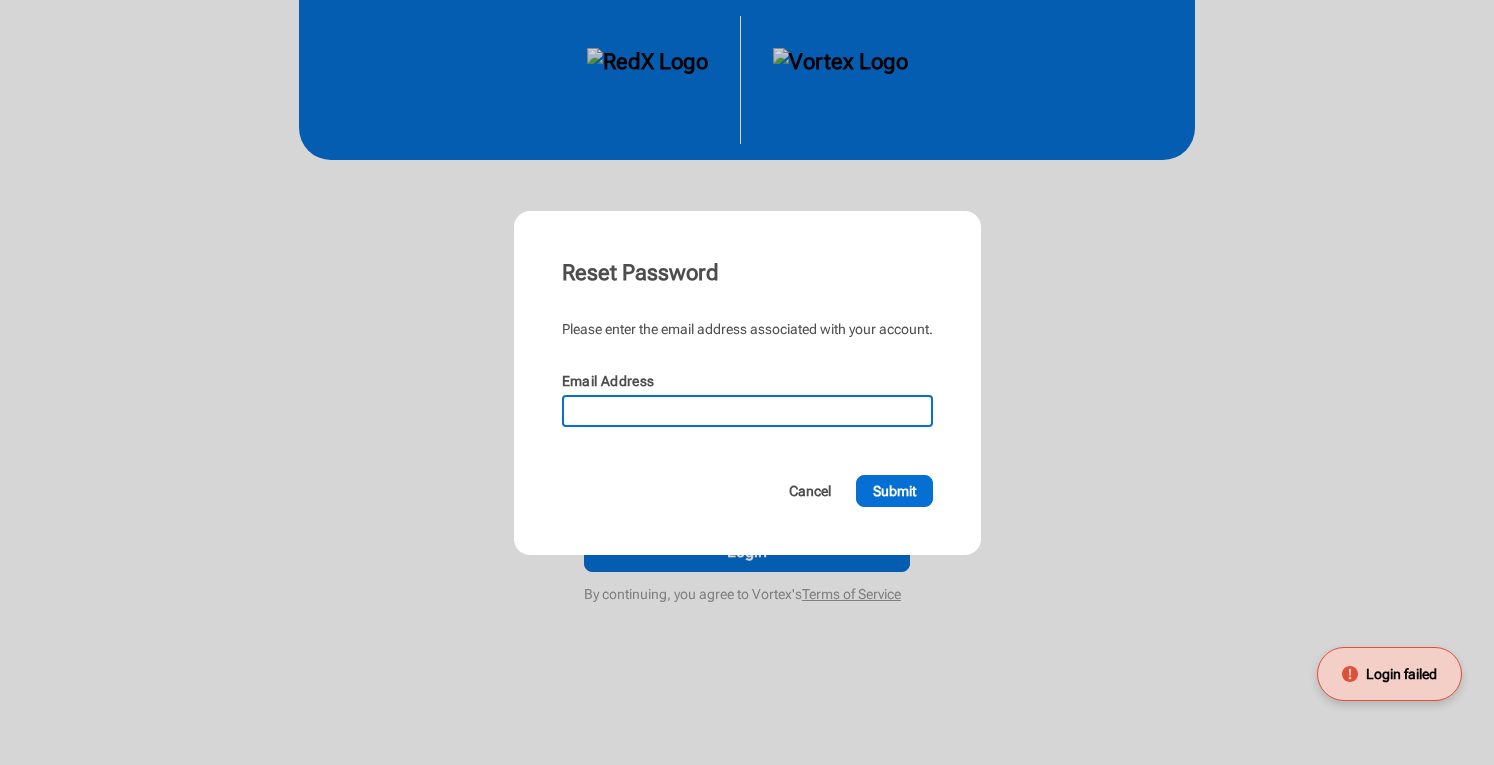 click on "Email Address" at bounding box center [747, 411] 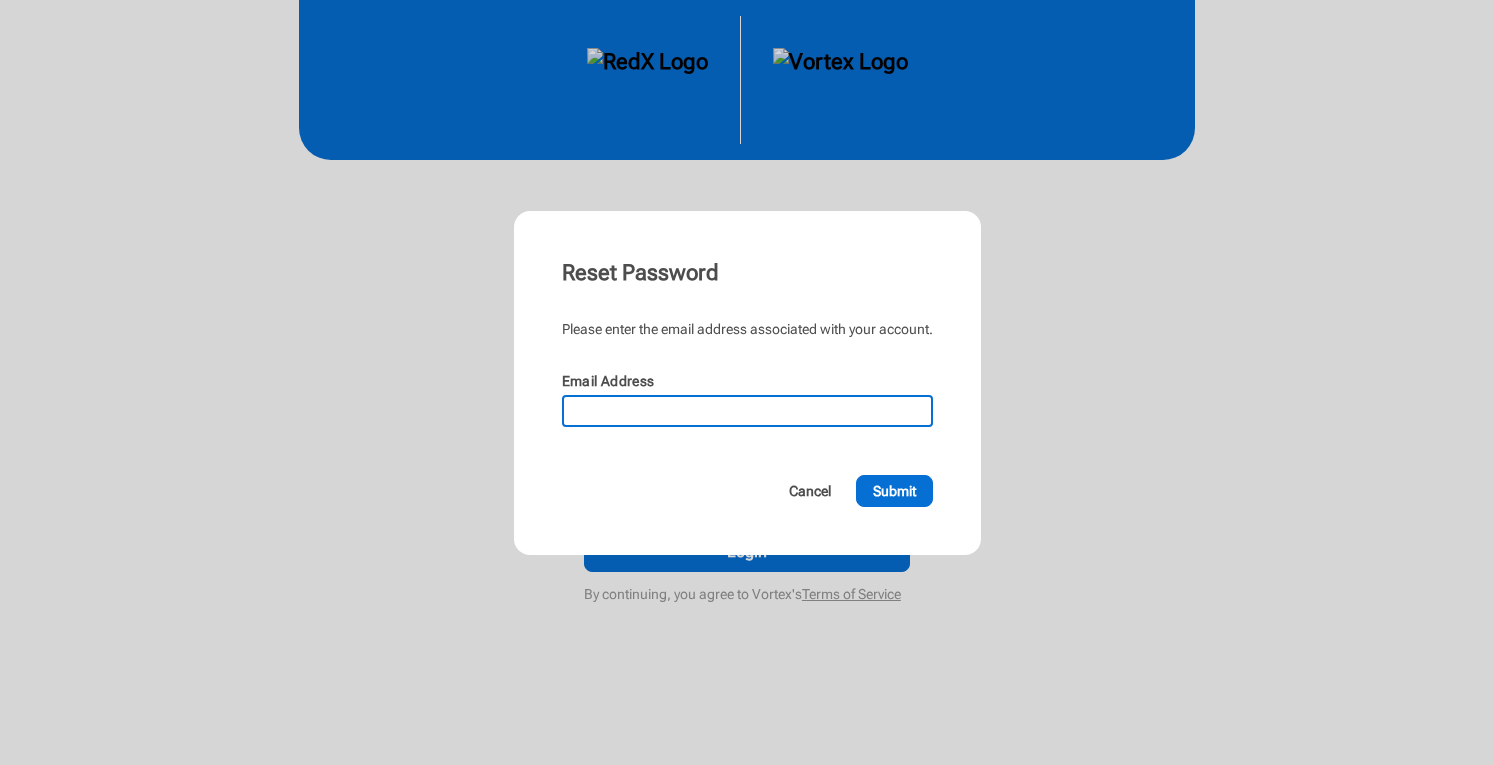 type on "move2corona@gmail.com" 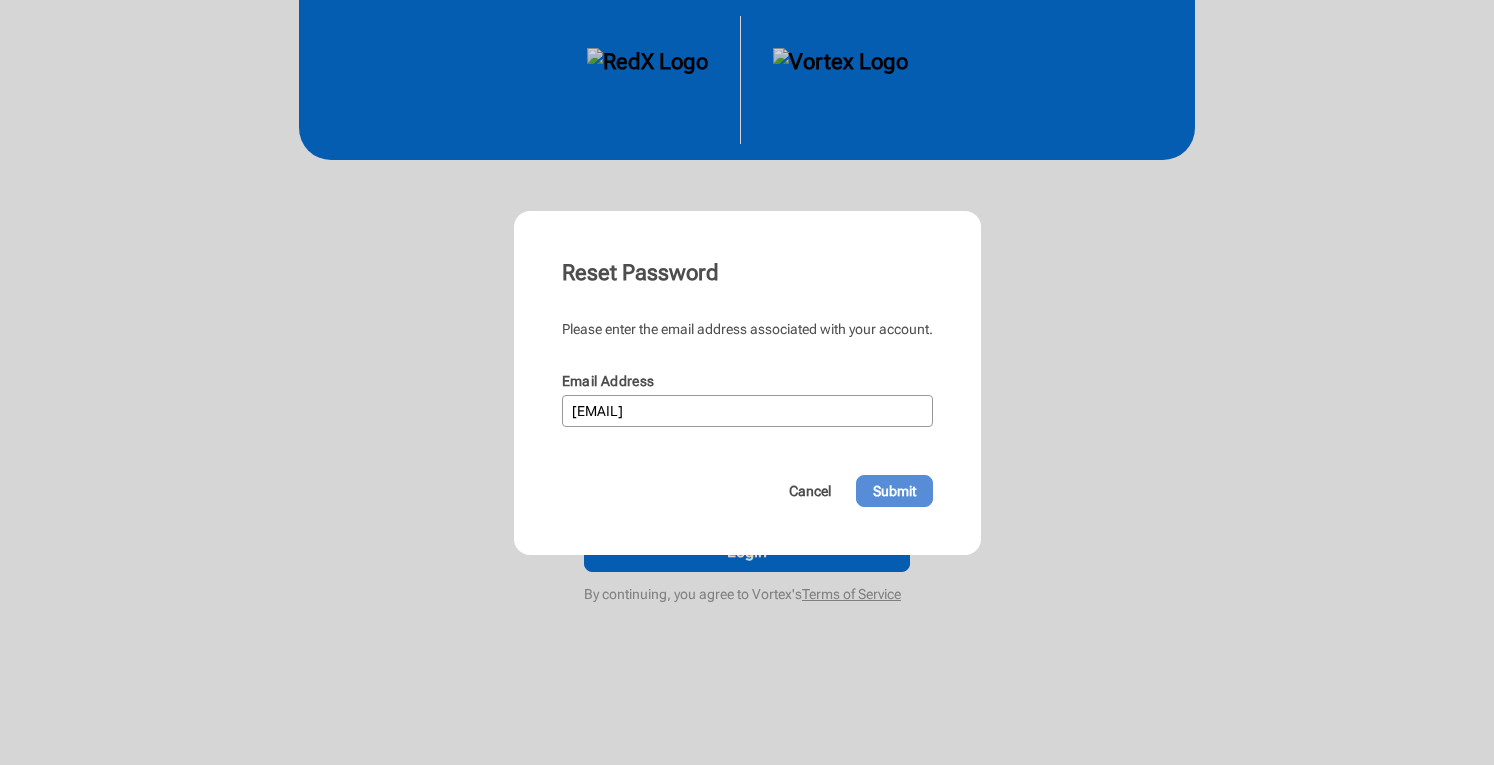 click on "Submit" at bounding box center [894, 491] 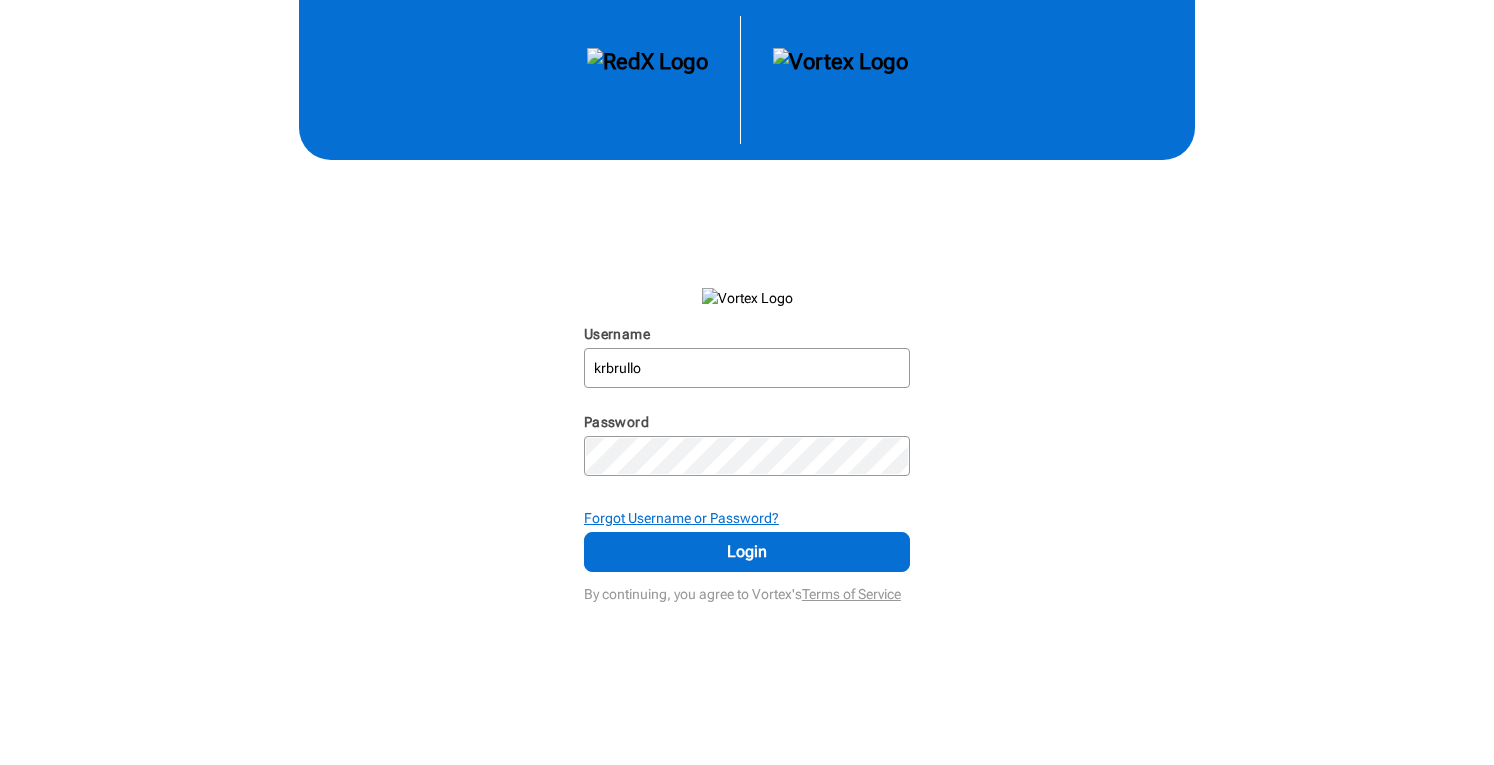 click on "Forgot Username or Password?" at bounding box center [681, 518] 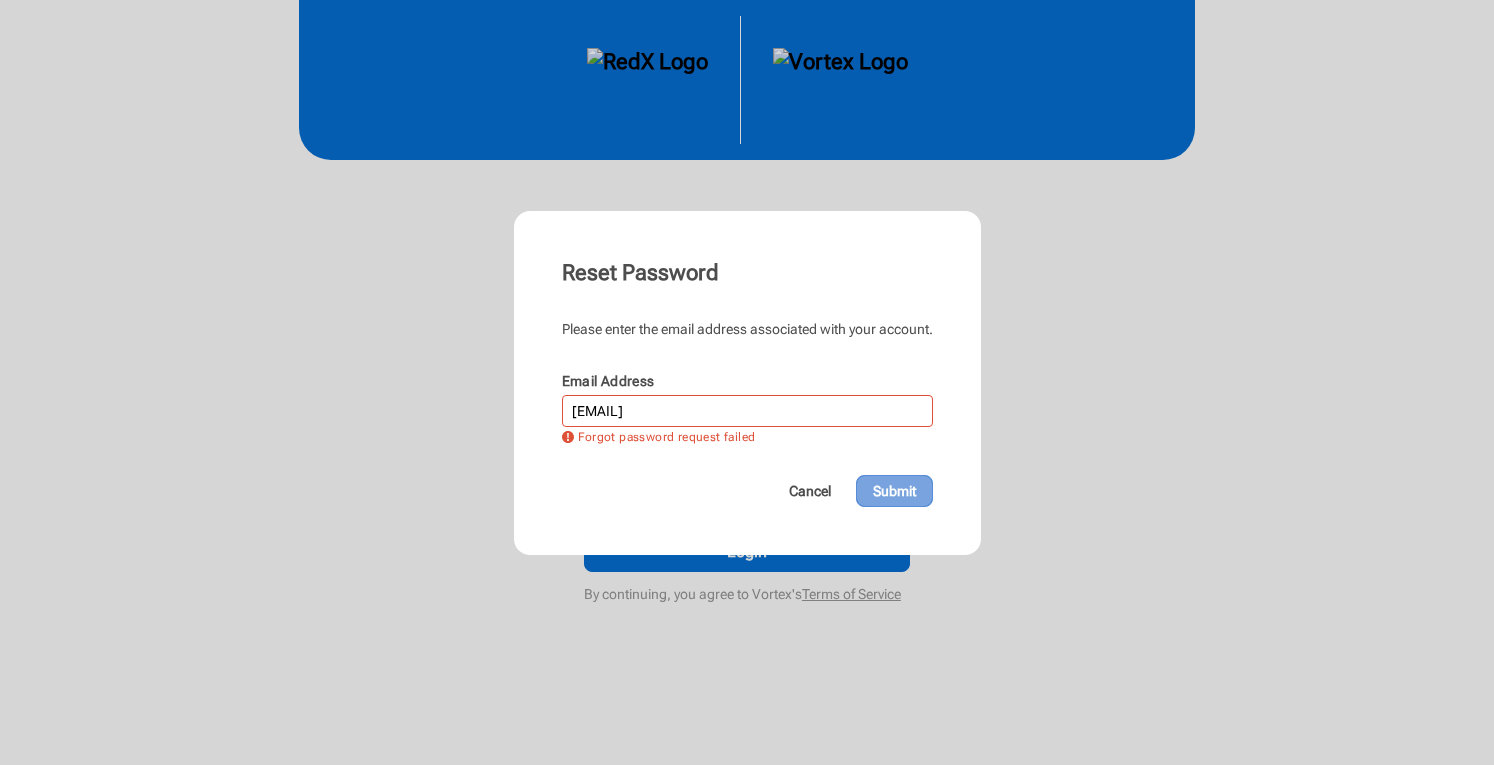click on "Submit" at bounding box center (894, 491) 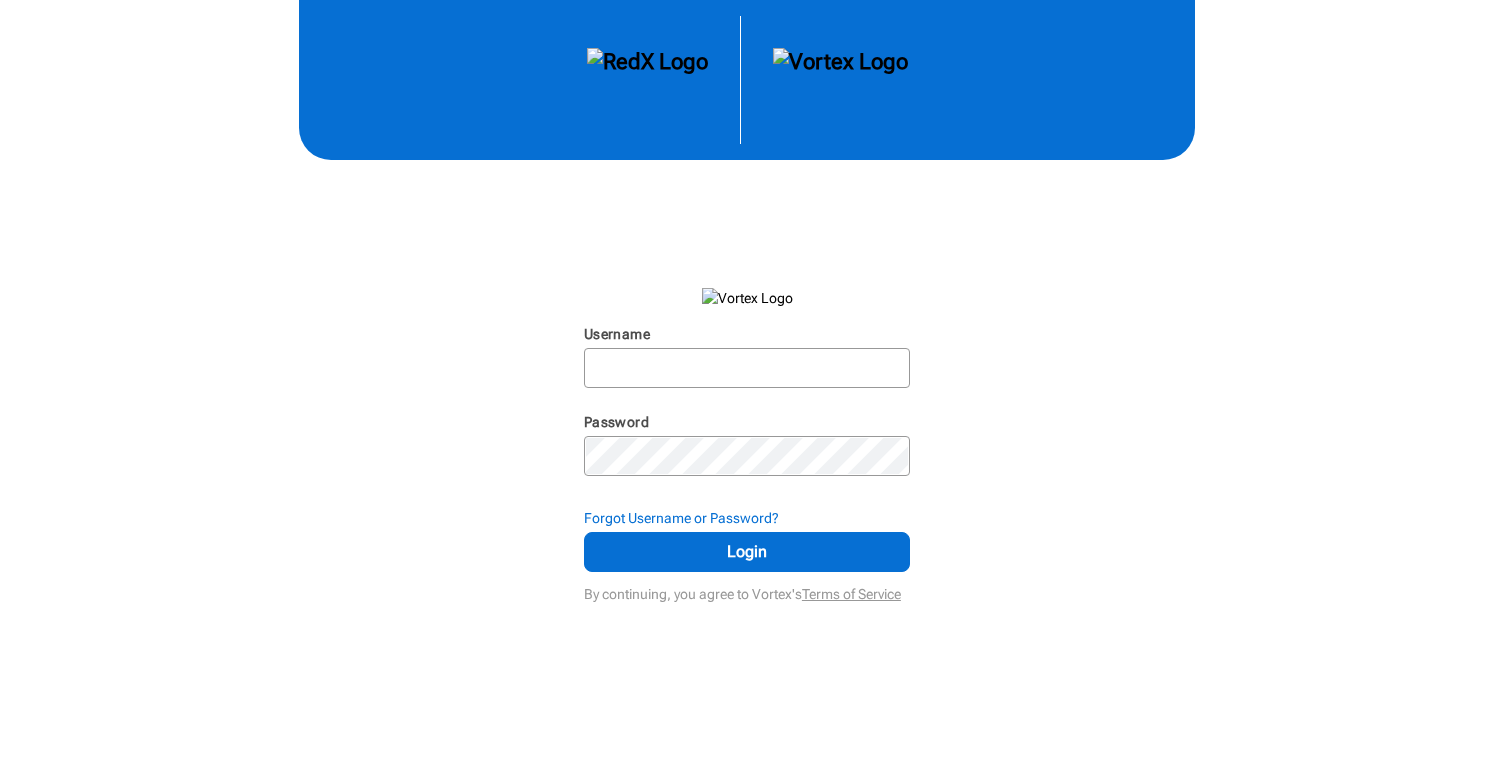 scroll, scrollTop: 0, scrollLeft: 0, axis: both 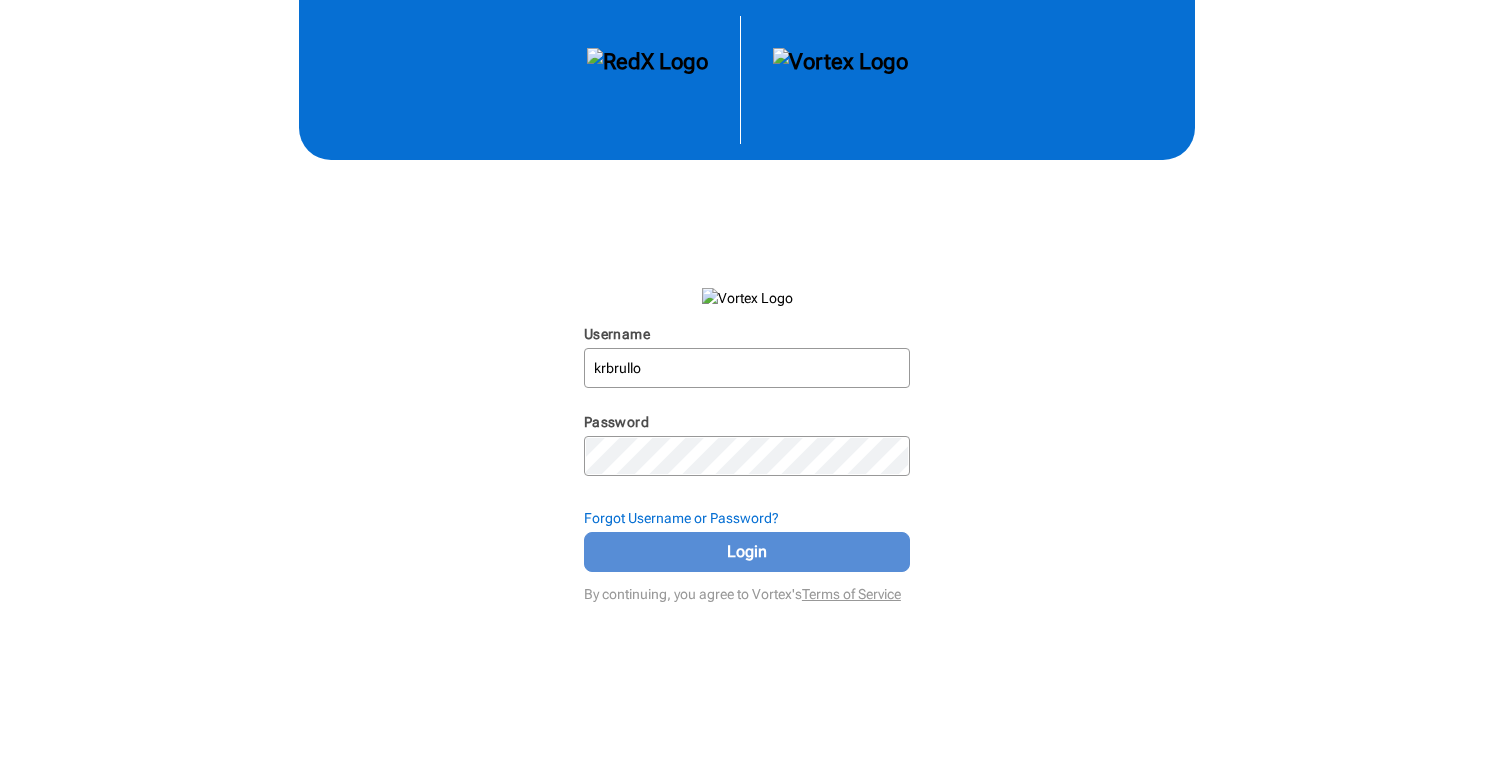 click on "Login" at bounding box center [747, 552] 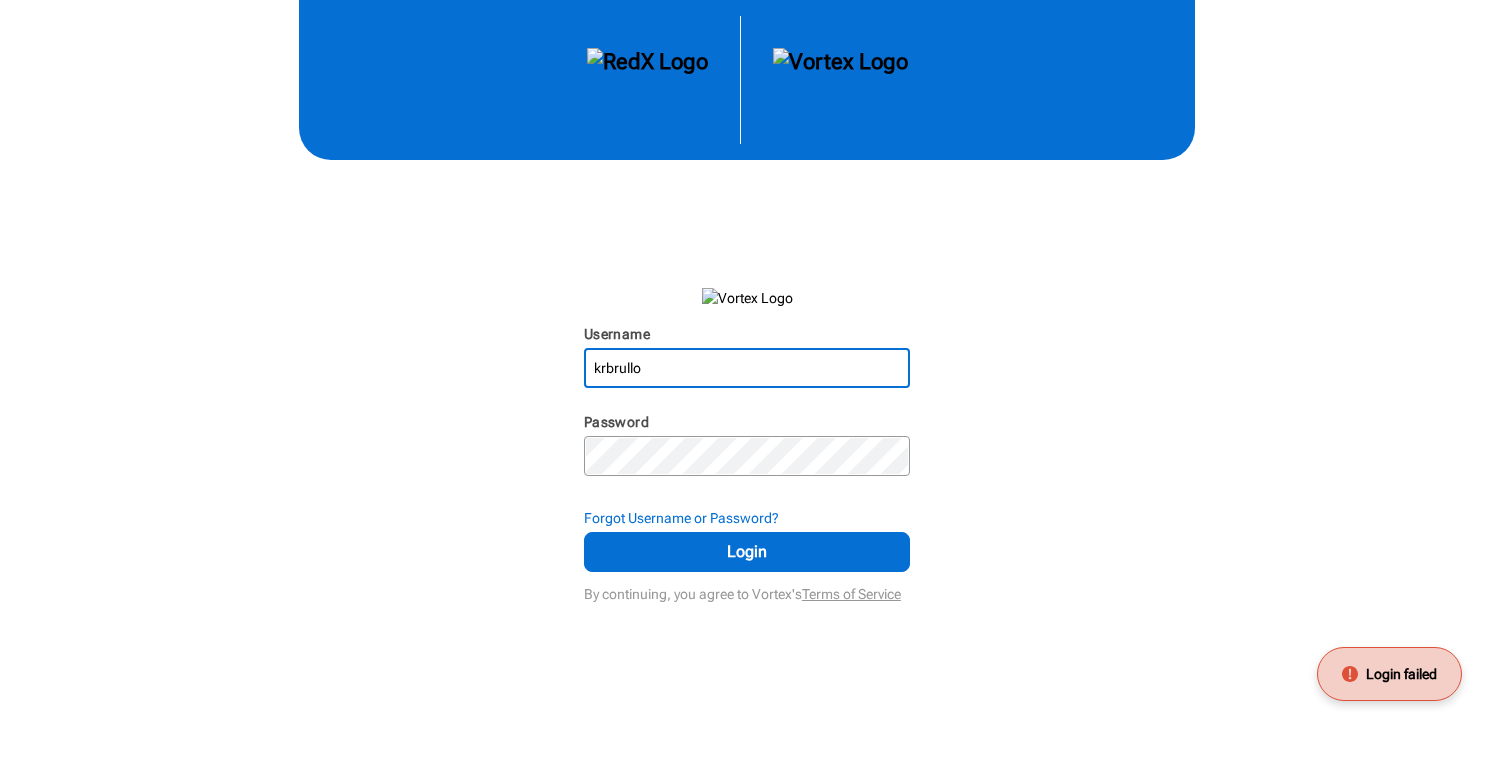 click on "krbrullo" at bounding box center [747, 368] 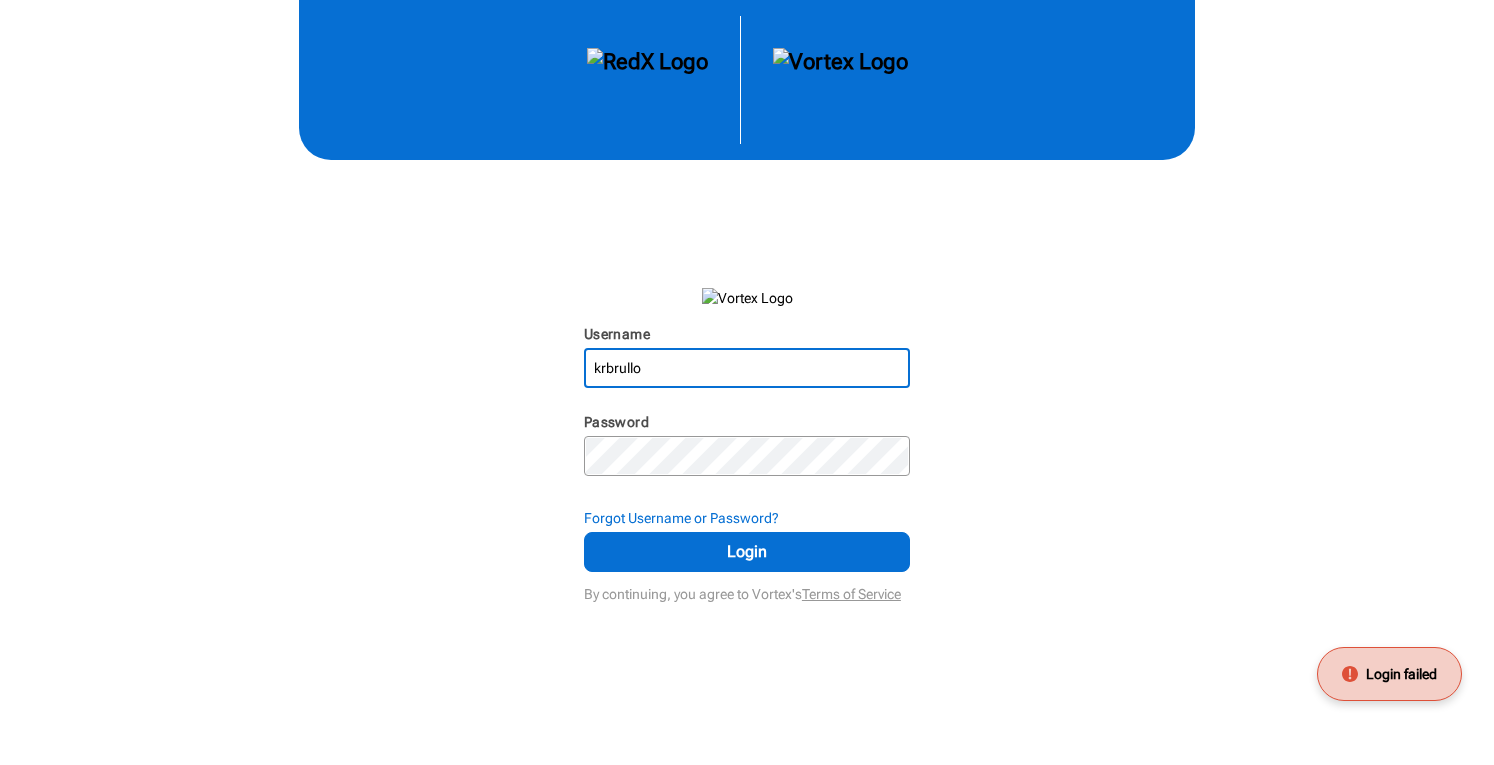 type on "move2corona@gmail.com" 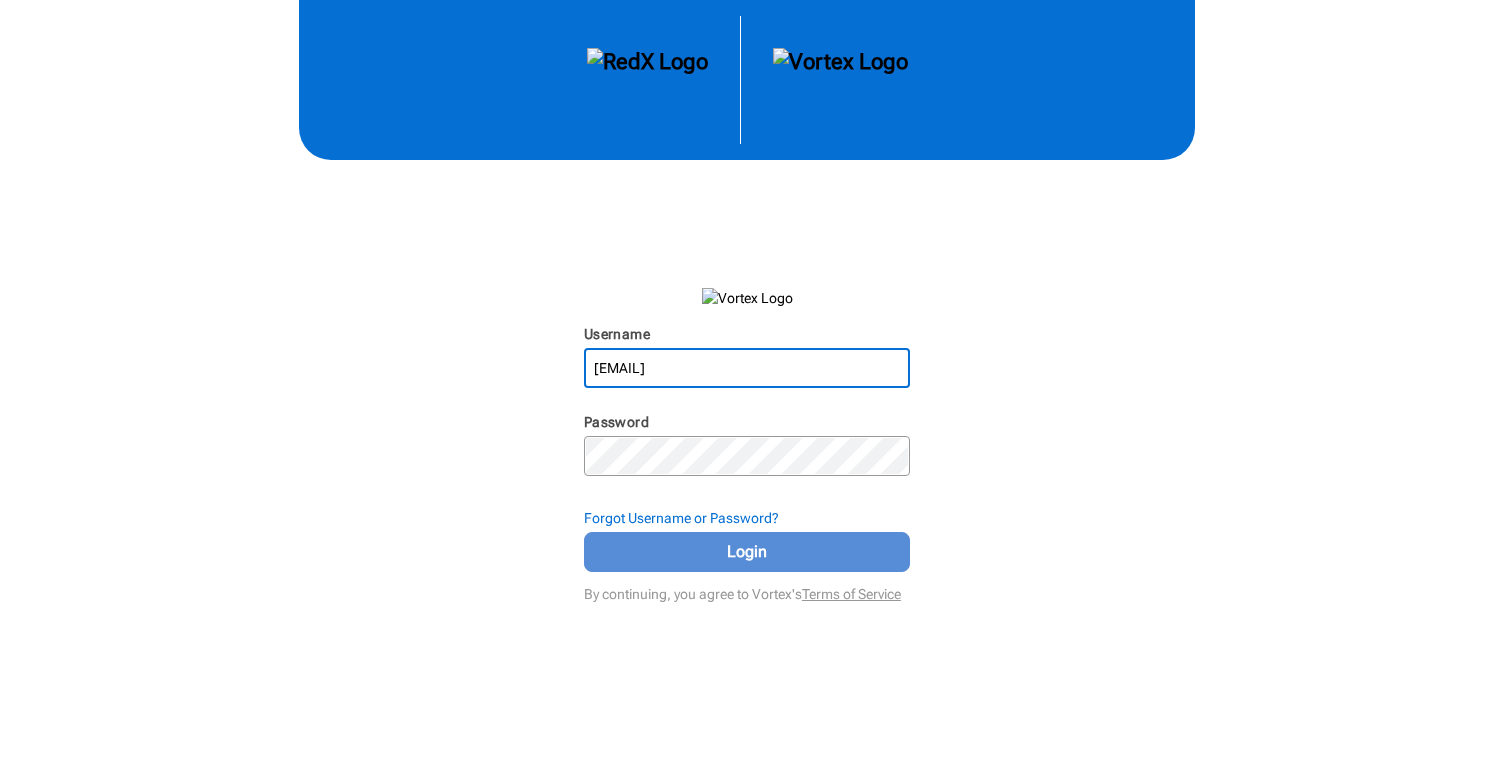 click on "Login" at bounding box center [747, 552] 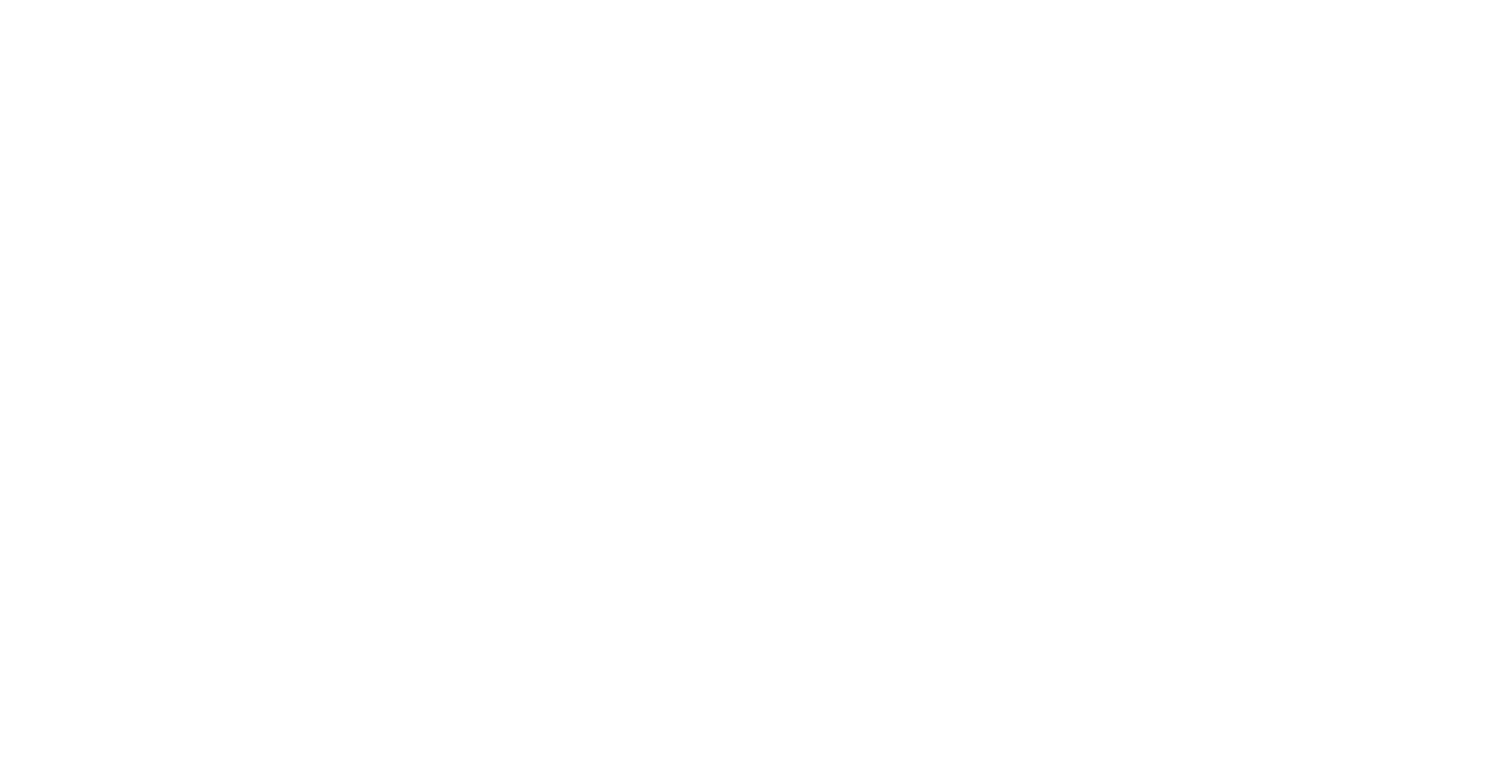 scroll, scrollTop: 0, scrollLeft: 0, axis: both 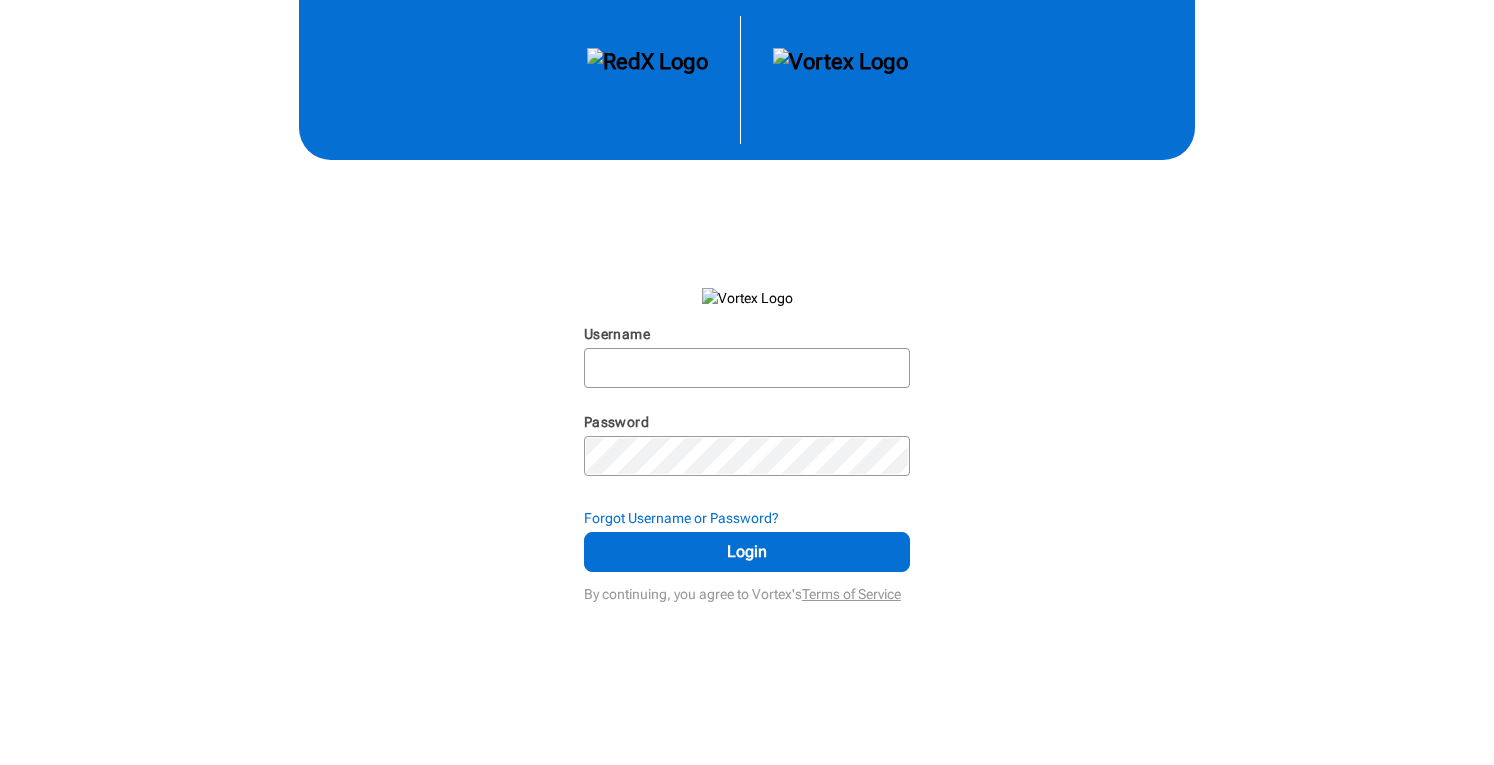 type on "krbrullo" 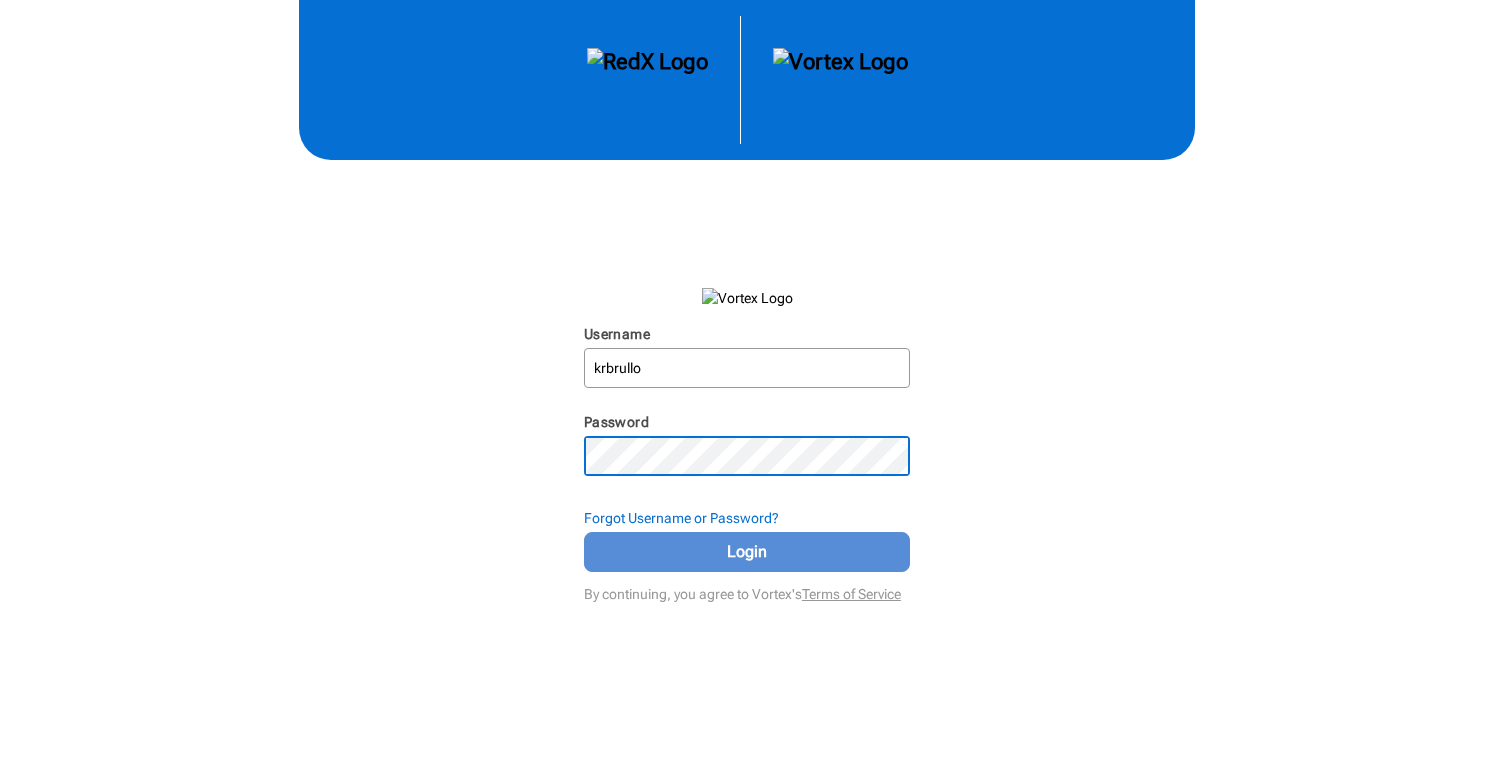 click on "Login" at bounding box center [747, 552] 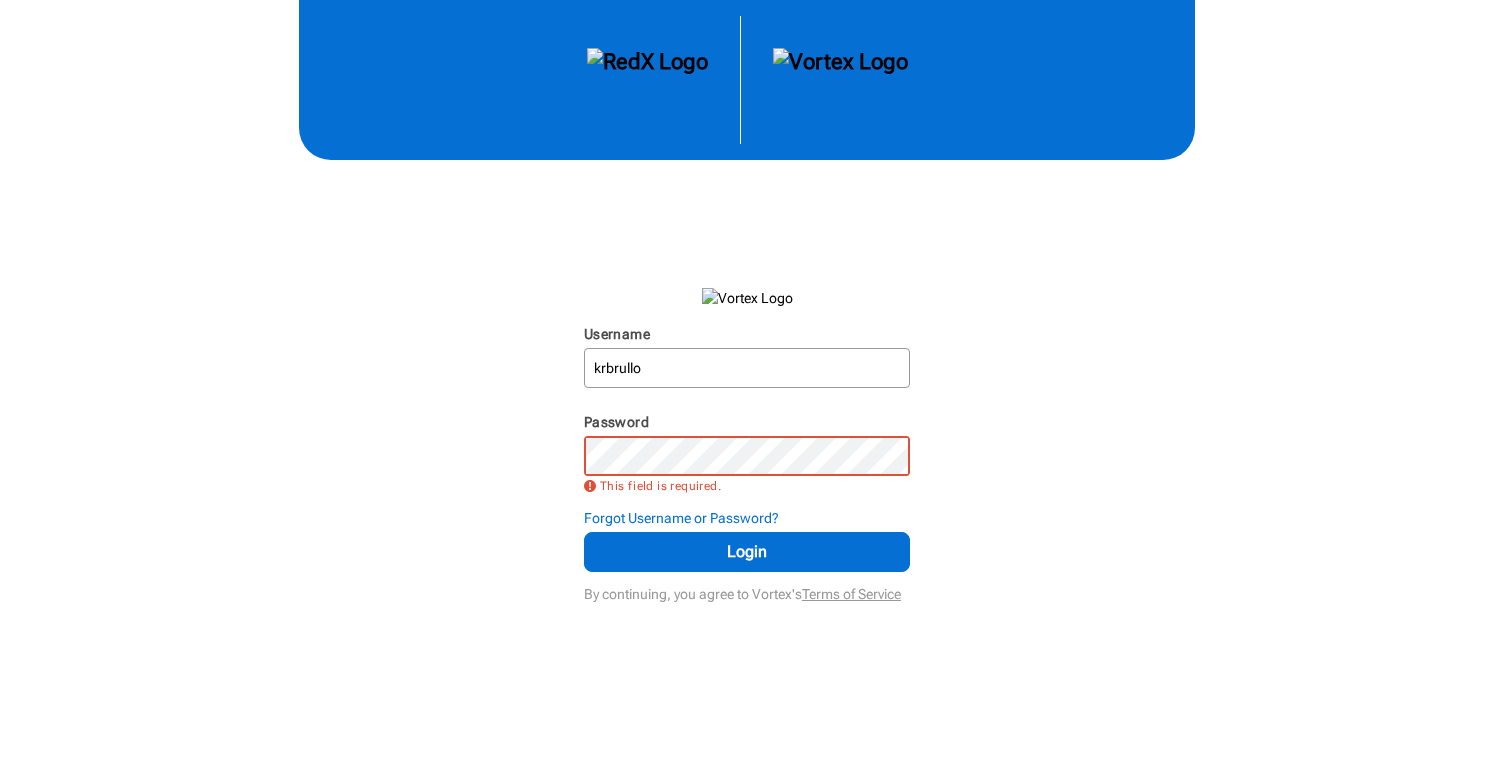 click on "Username  krbrullo  N/A   Password   This field is required.   Forgot Username or Password?   Login   By continuing, you agree to Vortex's   Terms of Service" at bounding box center (747, 304) 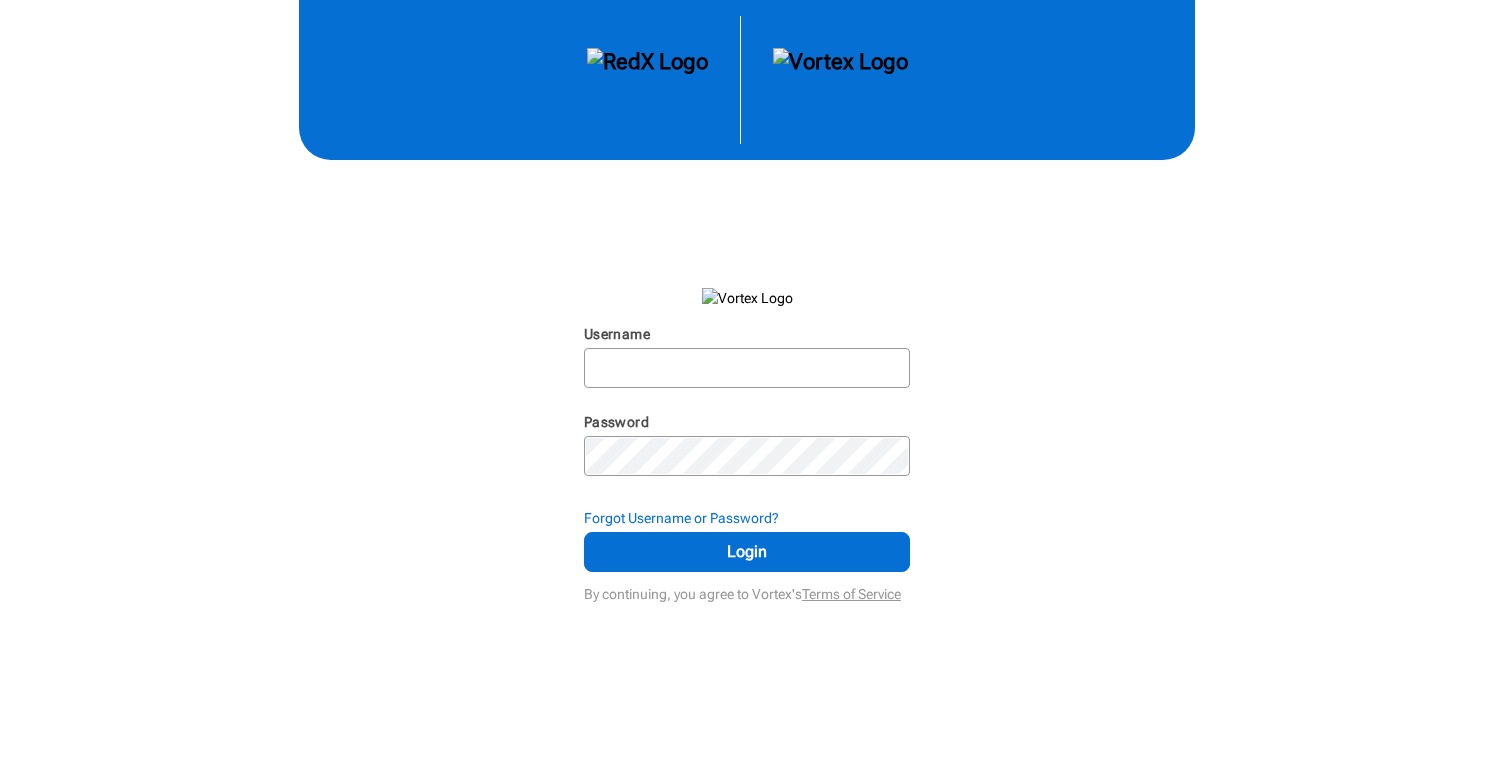 scroll, scrollTop: 0, scrollLeft: 0, axis: both 